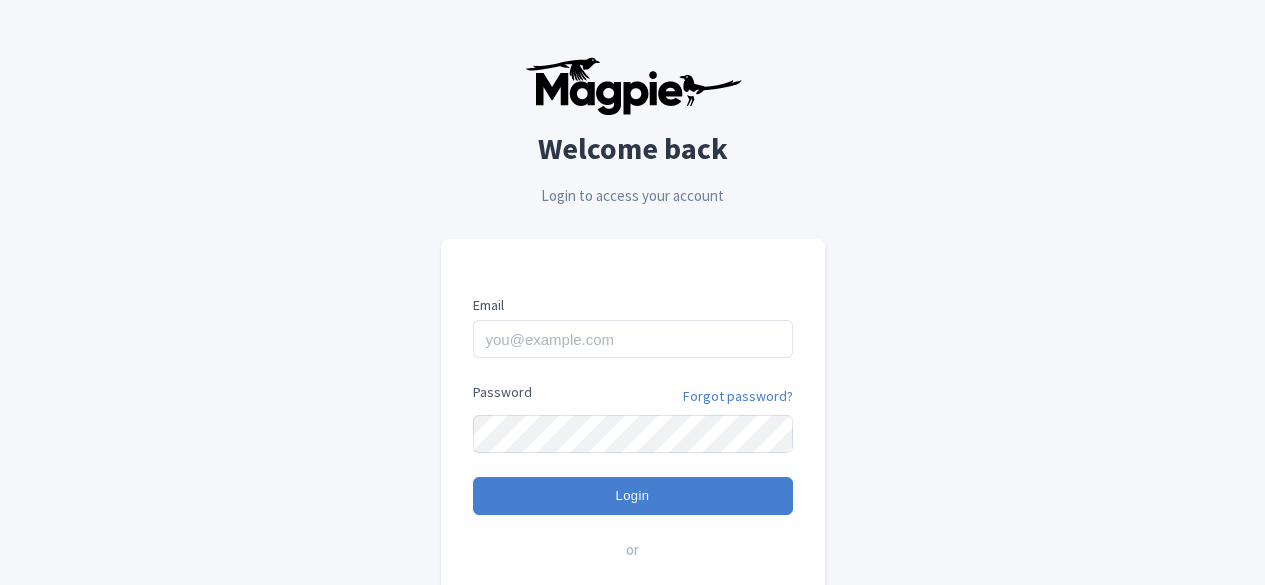 scroll, scrollTop: 0, scrollLeft: 0, axis: both 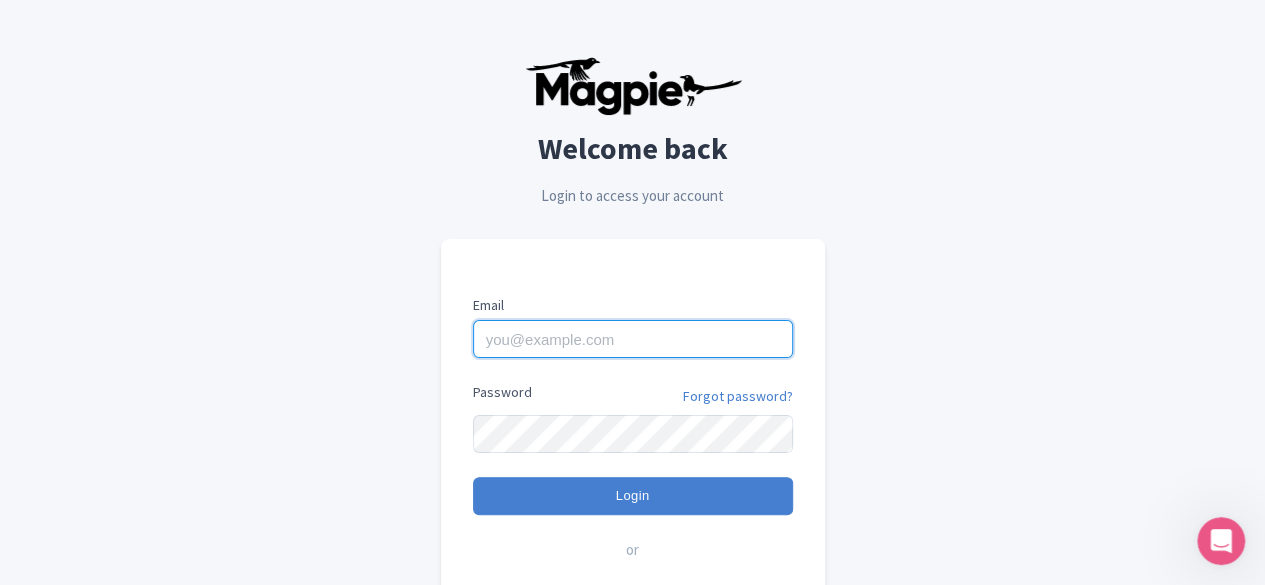 click on "Email" at bounding box center [633, 339] 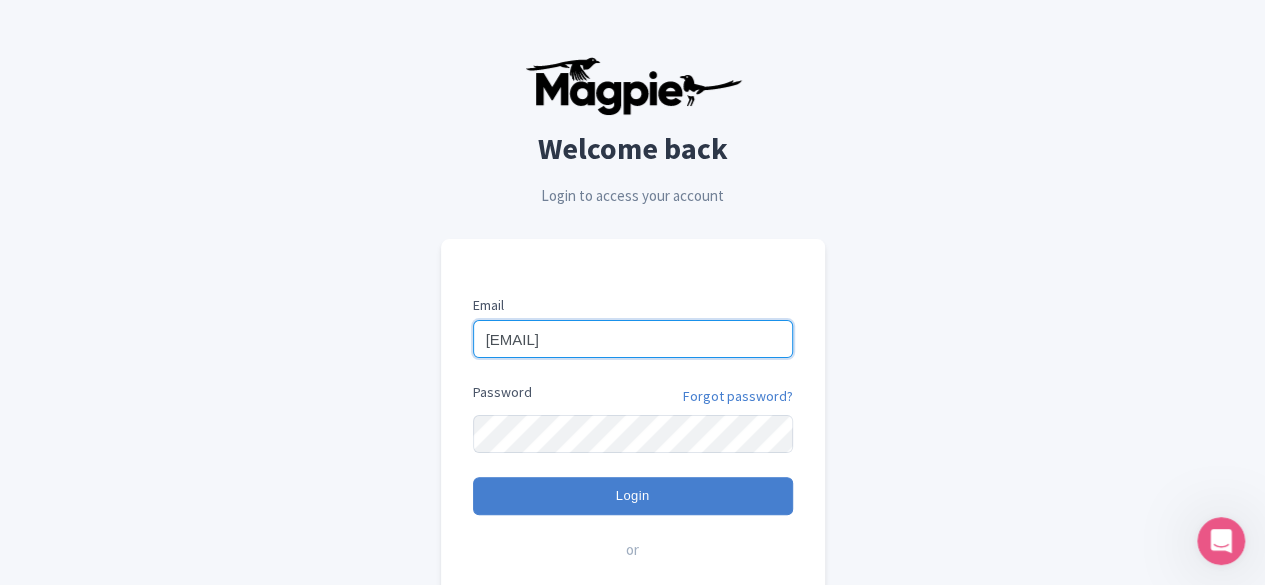 type on "karin.faass@intrepidtravel.com" 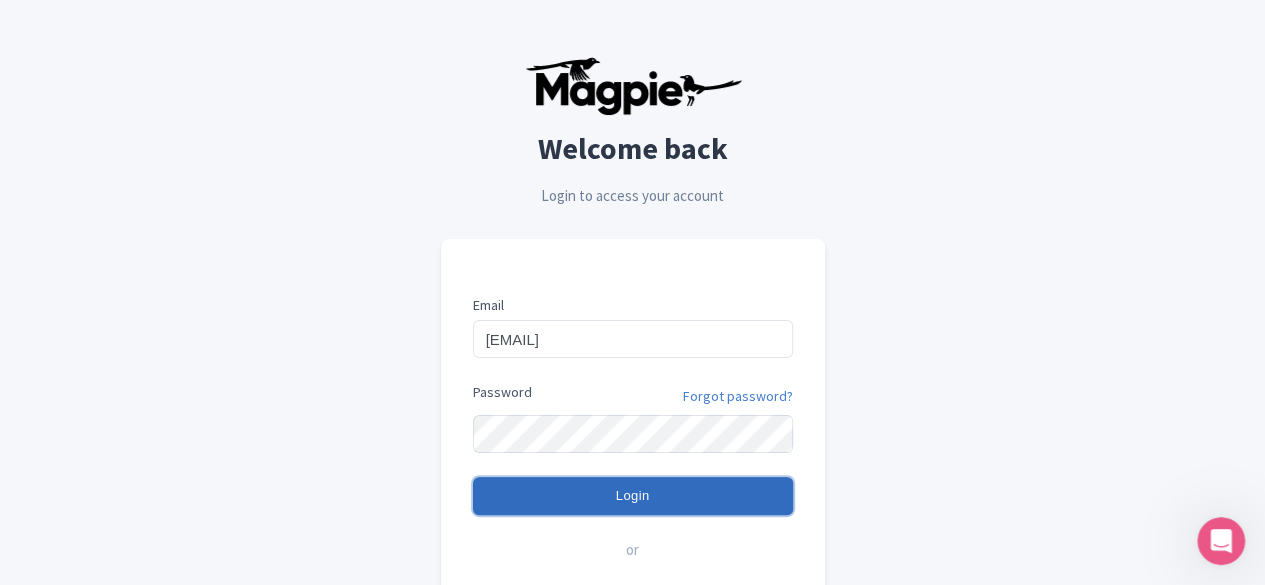 click on "Login" at bounding box center (633, 496) 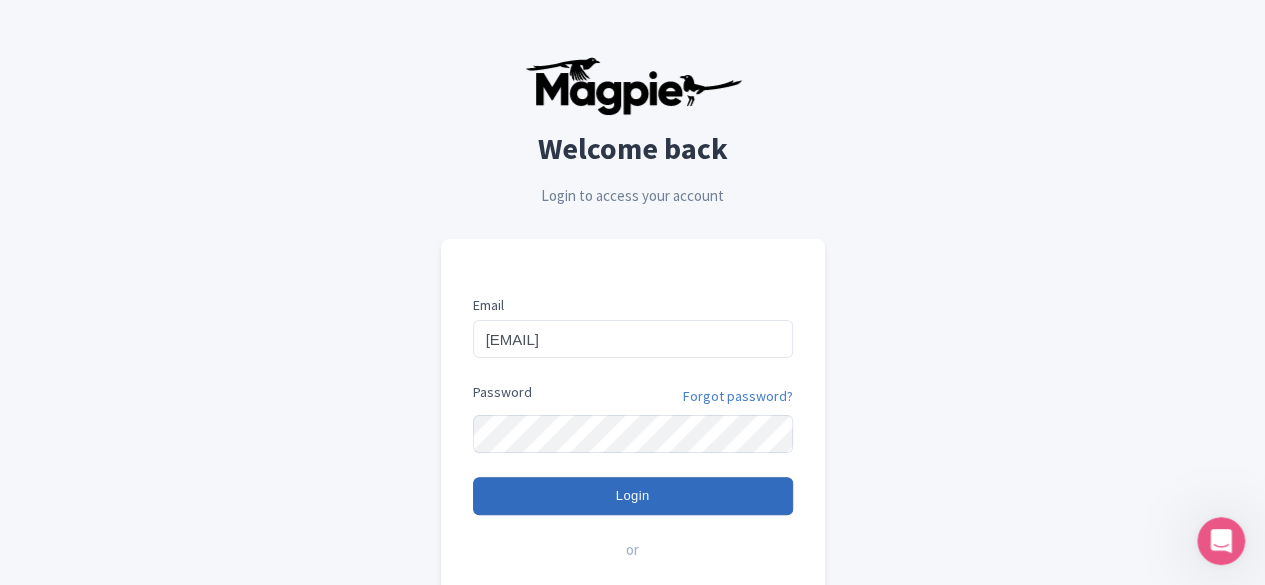 type on "Logging in..." 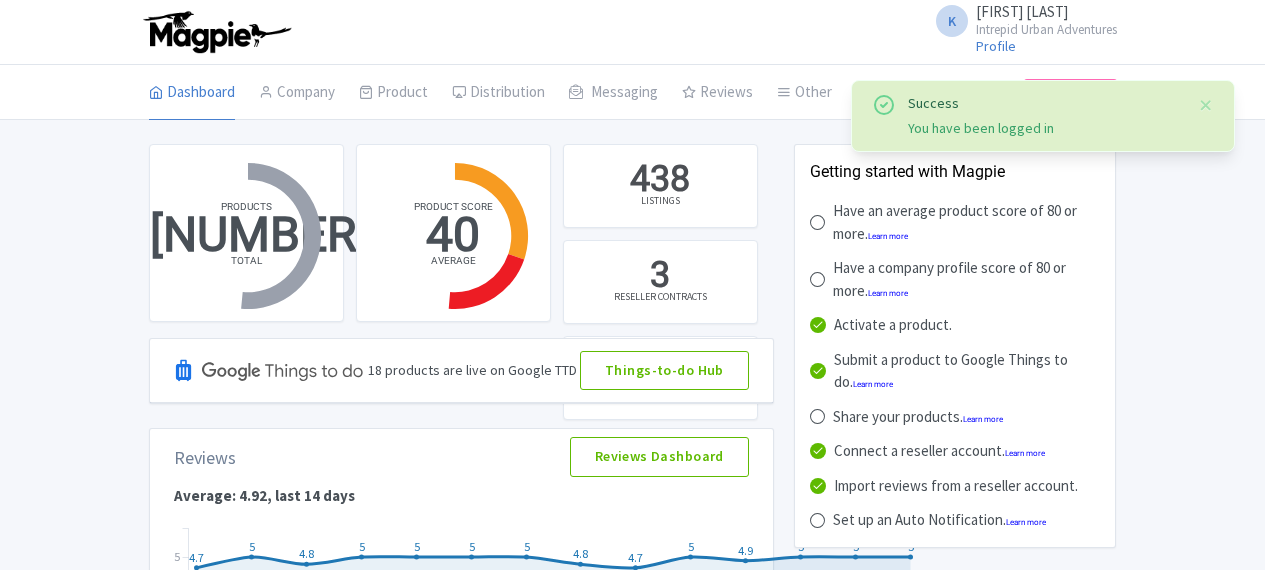 scroll, scrollTop: 0, scrollLeft: 0, axis: both 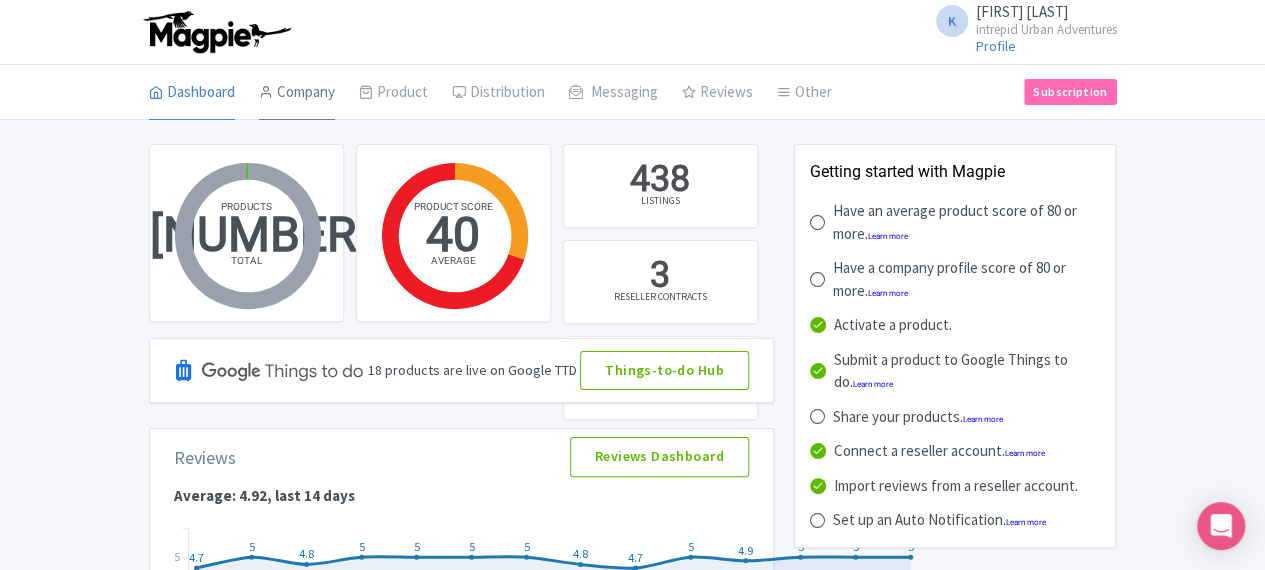 click on "Company" at bounding box center [297, 93] 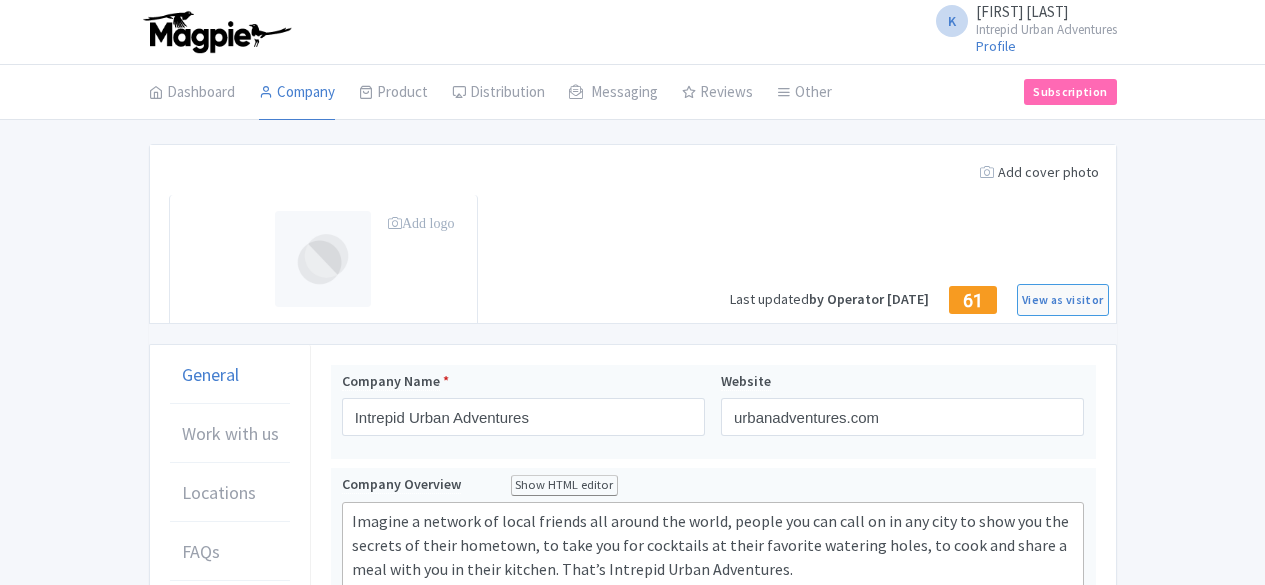 scroll, scrollTop: 0, scrollLeft: 0, axis: both 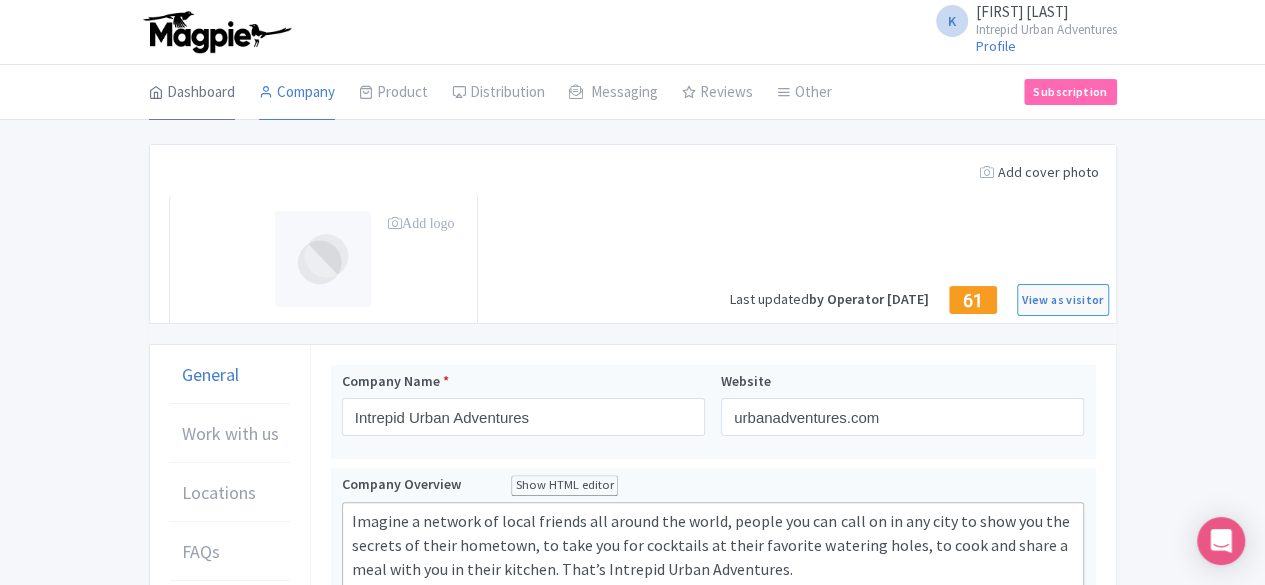 click on "Dashboard" at bounding box center [192, 93] 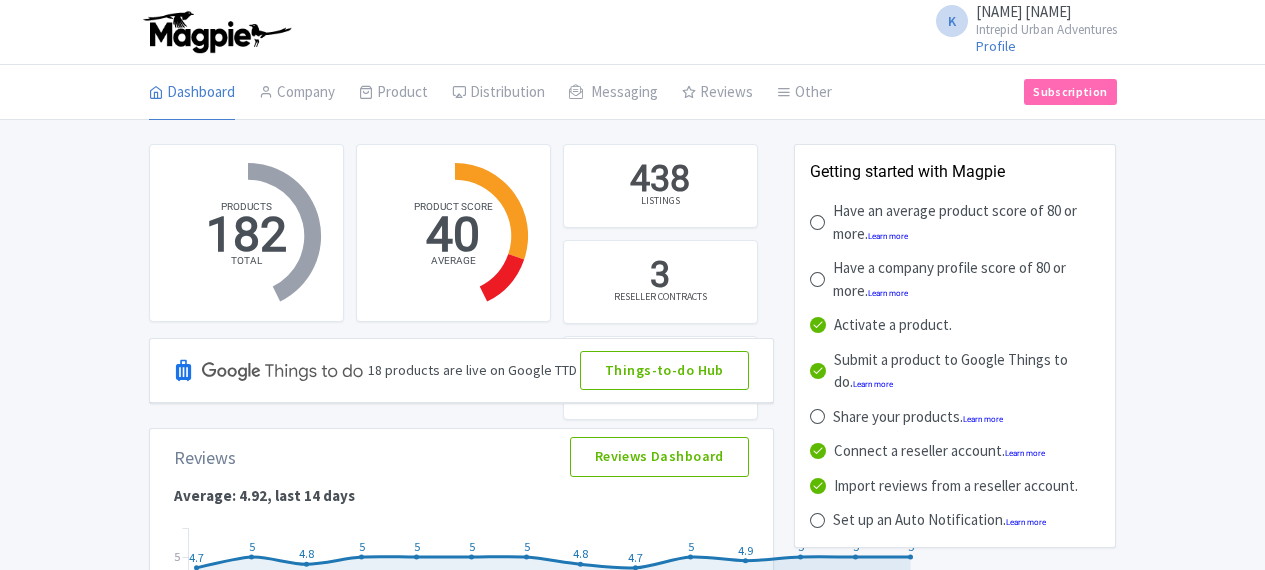scroll, scrollTop: 0, scrollLeft: 0, axis: both 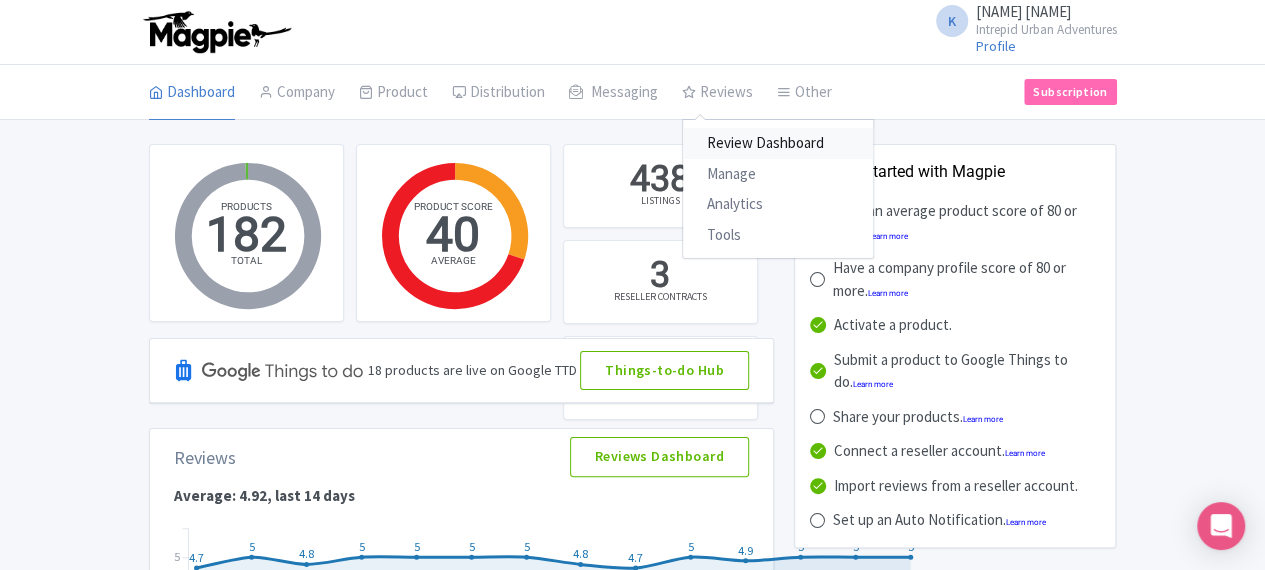 click on "Review Dashboard" at bounding box center (778, 143) 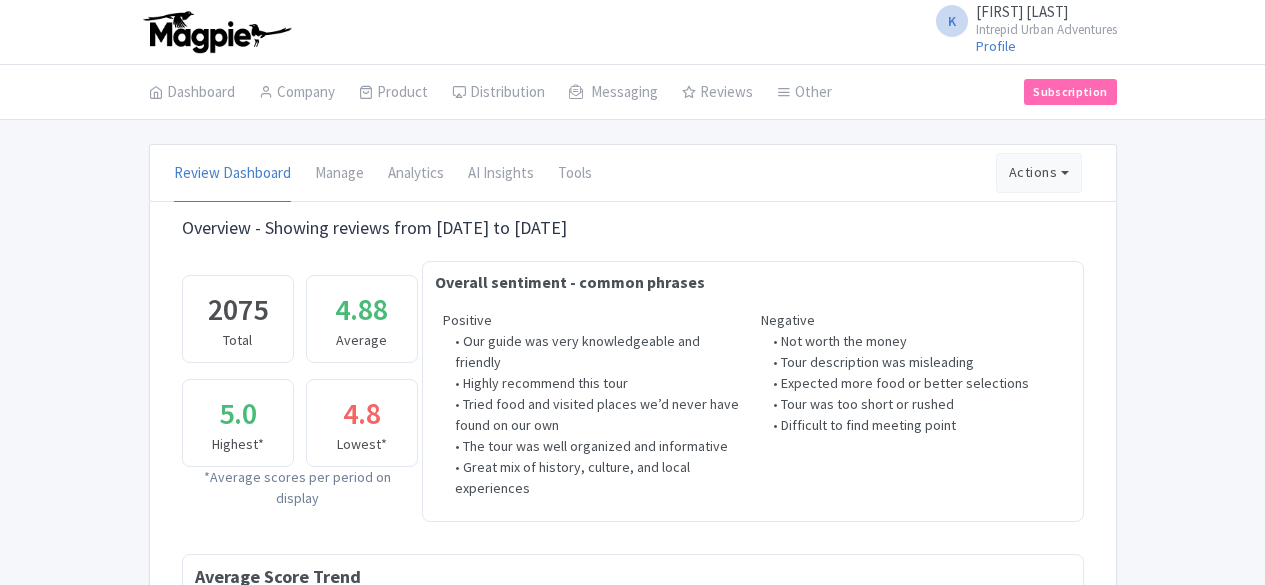 scroll, scrollTop: 0, scrollLeft: 0, axis: both 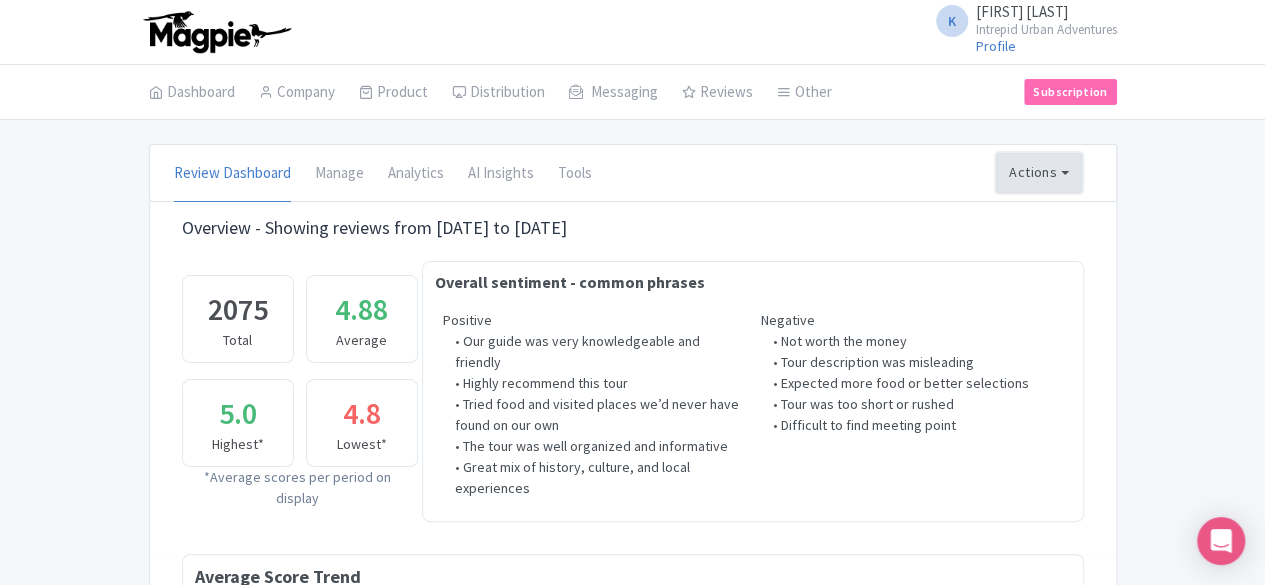 click on "Actions" at bounding box center [1039, 173] 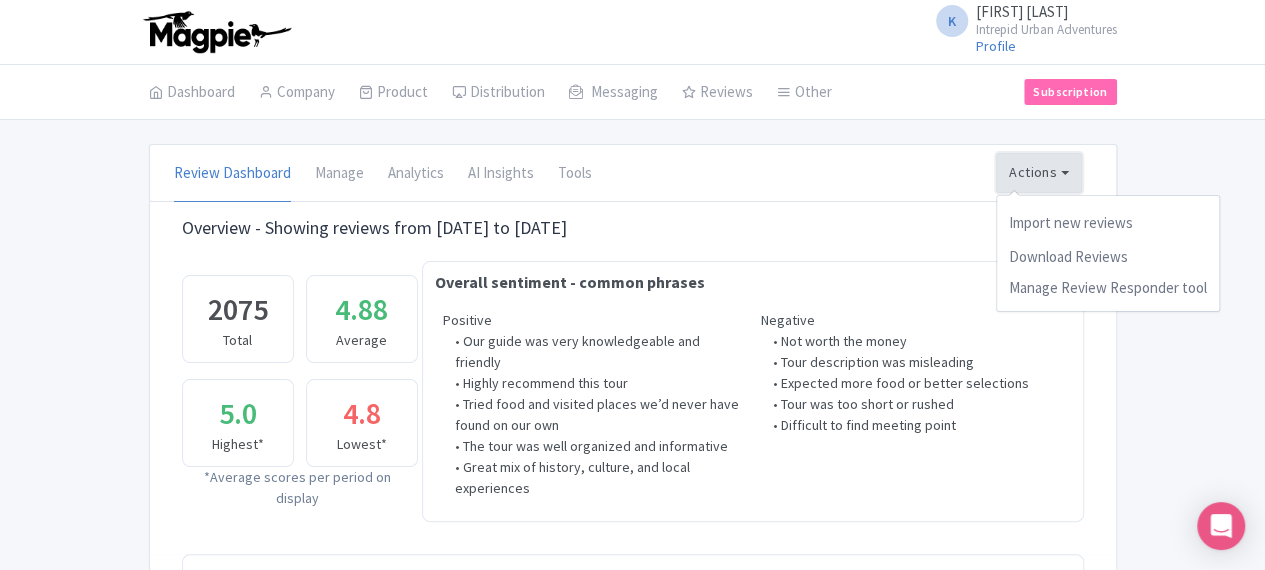 click on "Actions" at bounding box center (1039, 173) 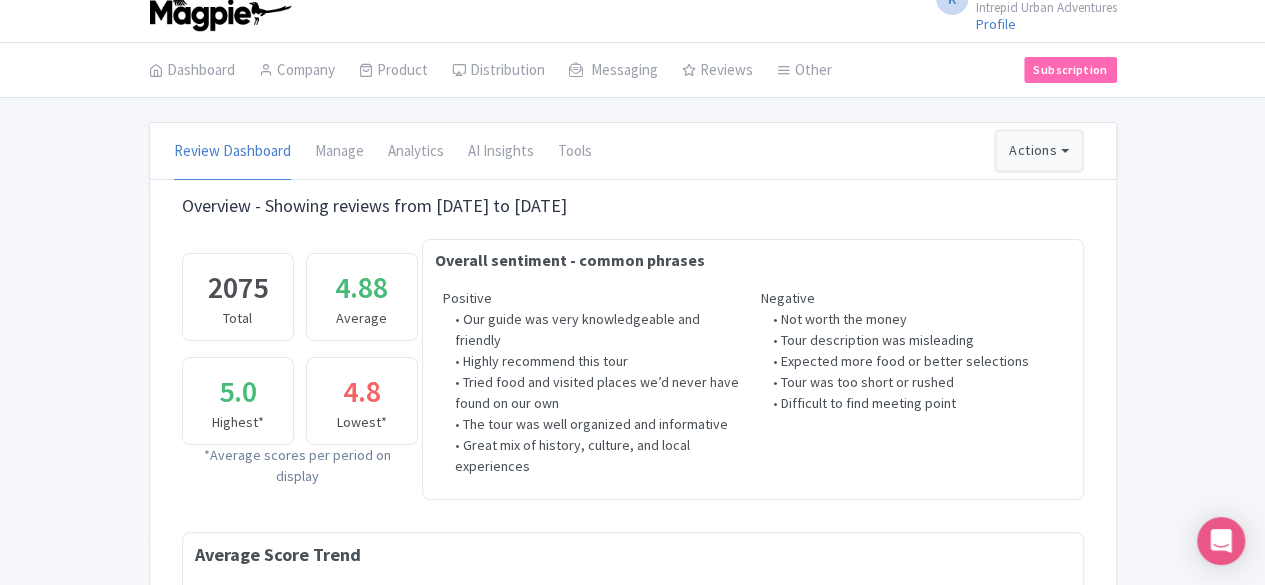scroll, scrollTop: 0, scrollLeft: 0, axis: both 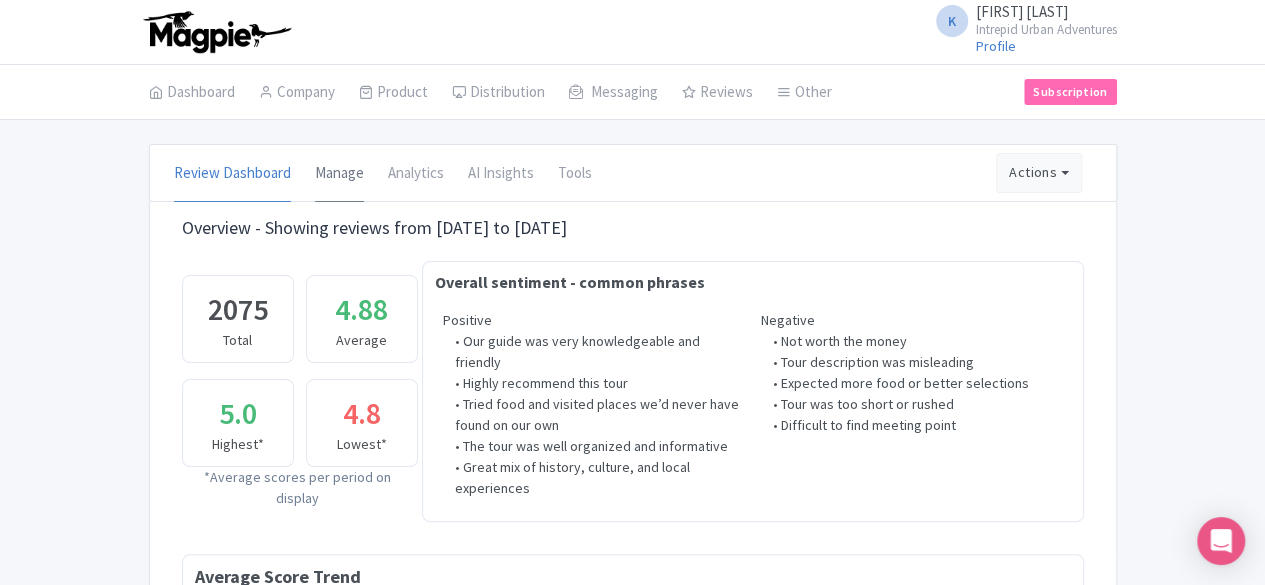 click on "Manage" at bounding box center (339, 174) 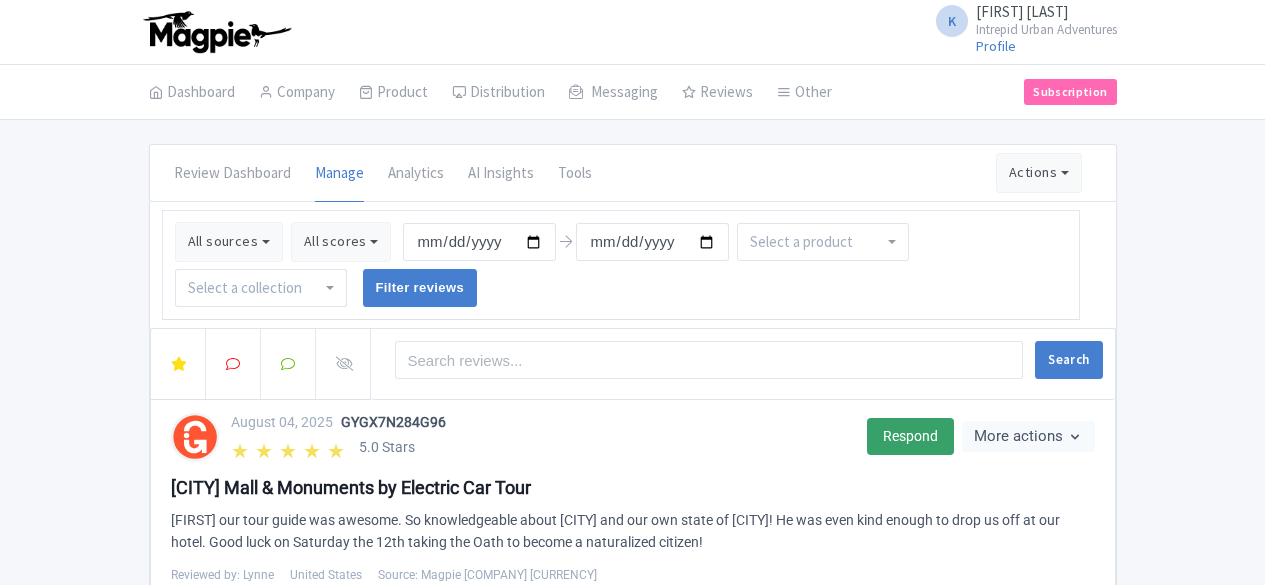scroll, scrollTop: 0, scrollLeft: 0, axis: both 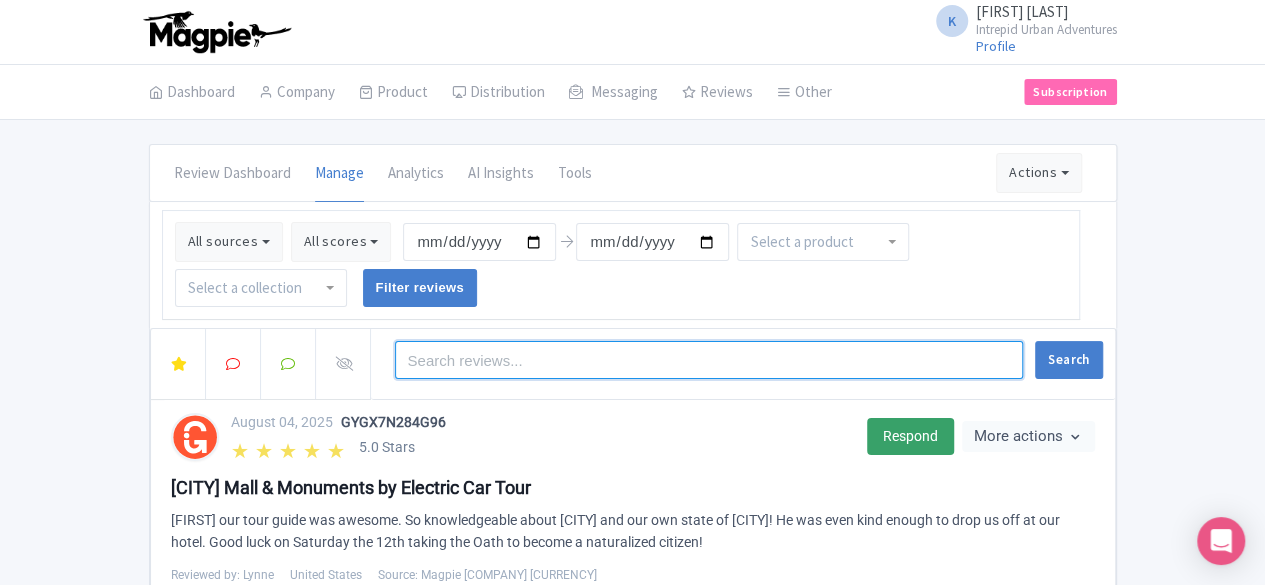 click at bounding box center [709, 360] 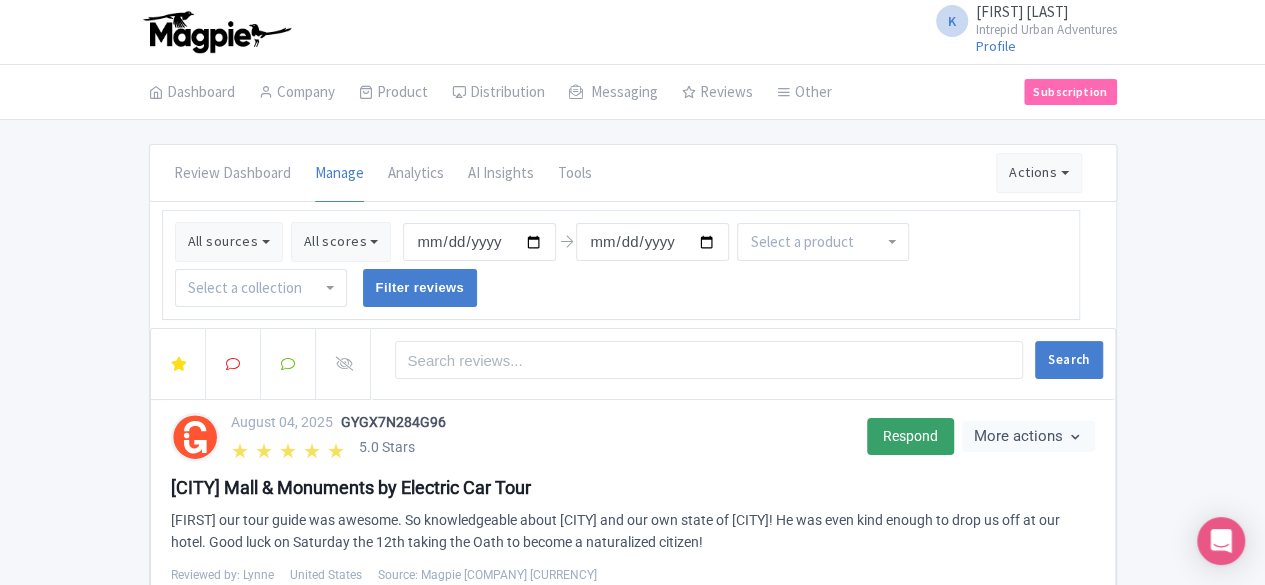 click at bounding box center (823, 242) 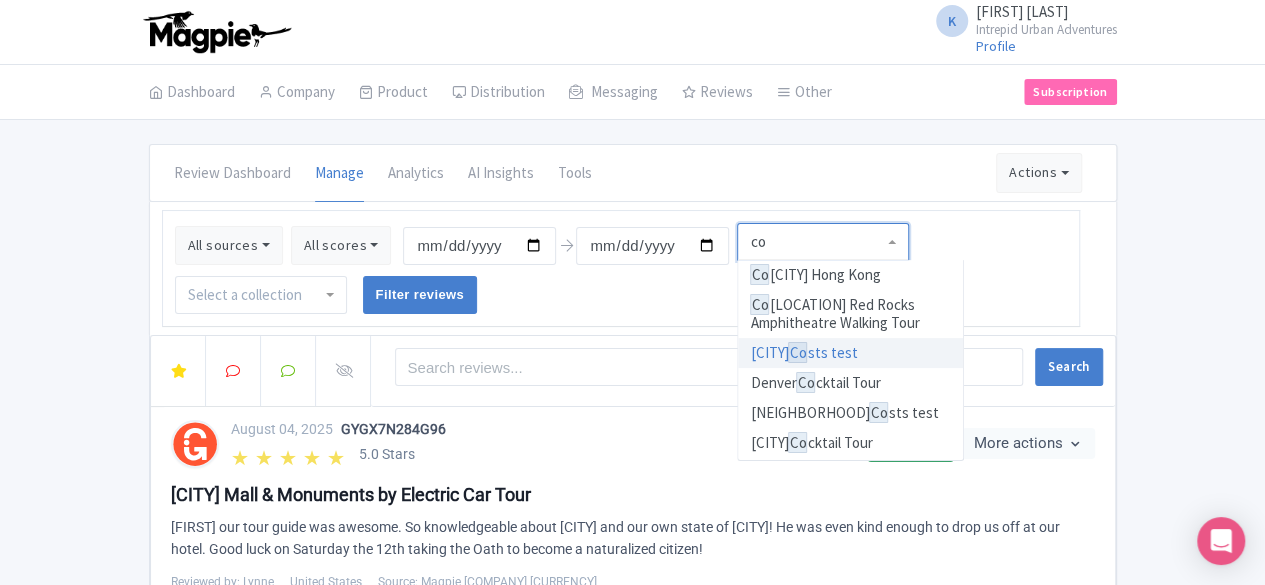 type on "c" 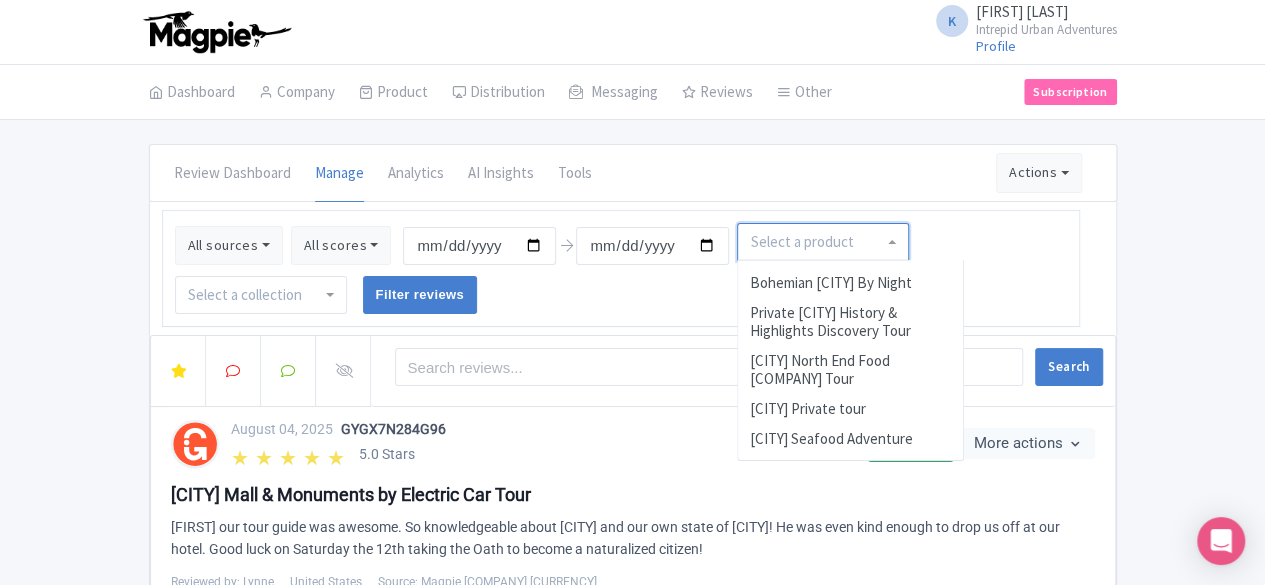 scroll, scrollTop: 1882, scrollLeft: 0, axis: vertical 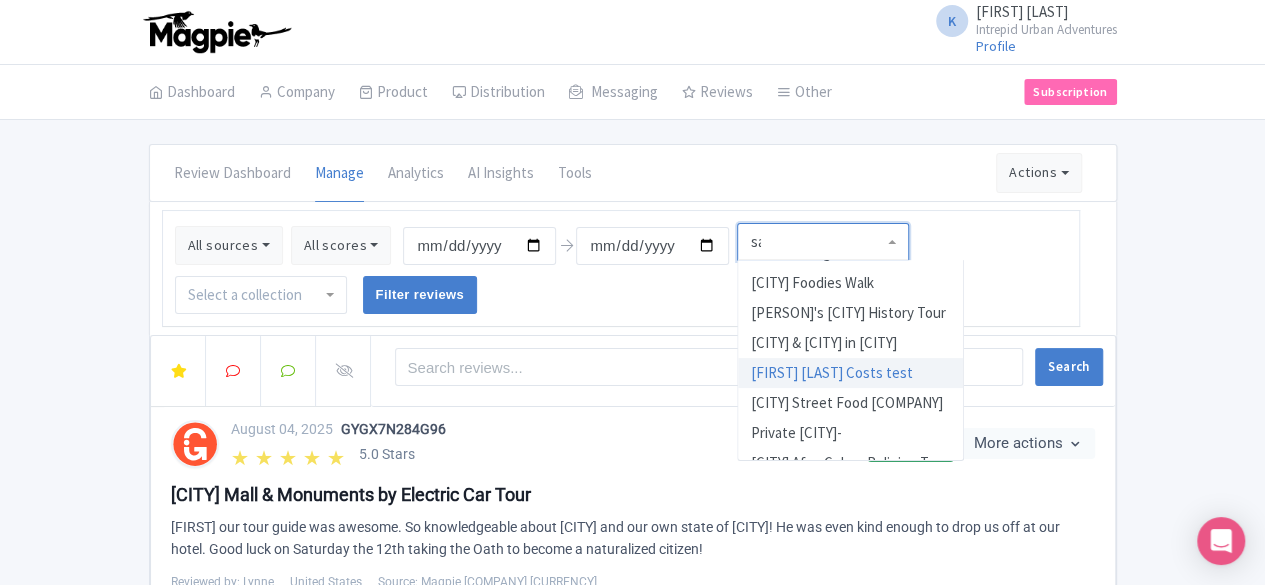type on "san" 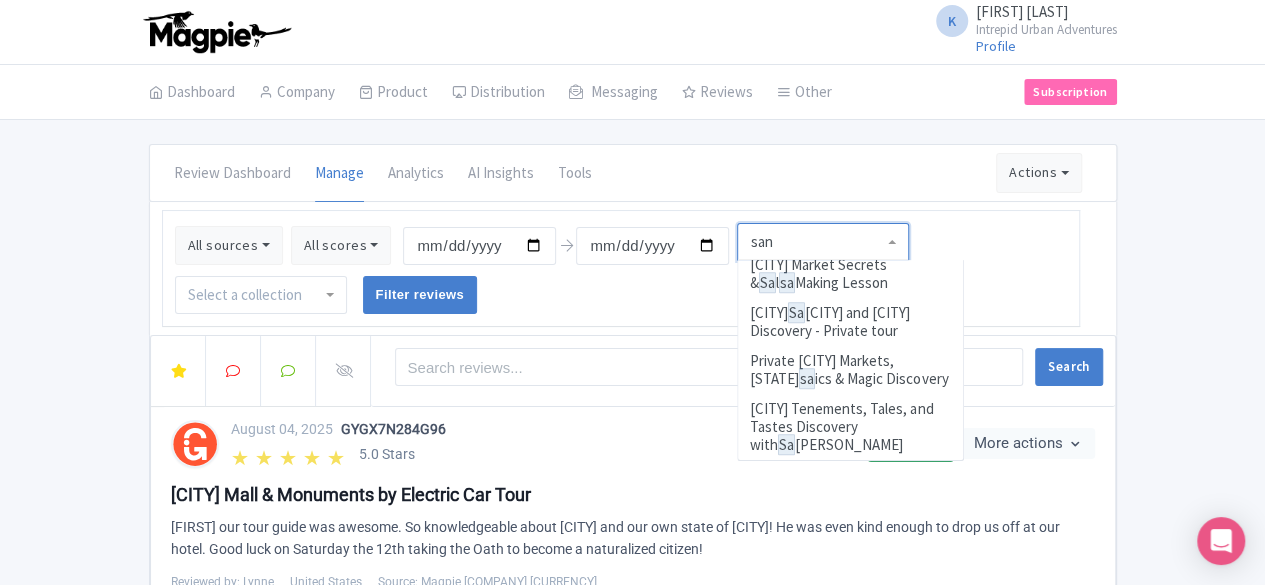 scroll, scrollTop: 0, scrollLeft: 0, axis: both 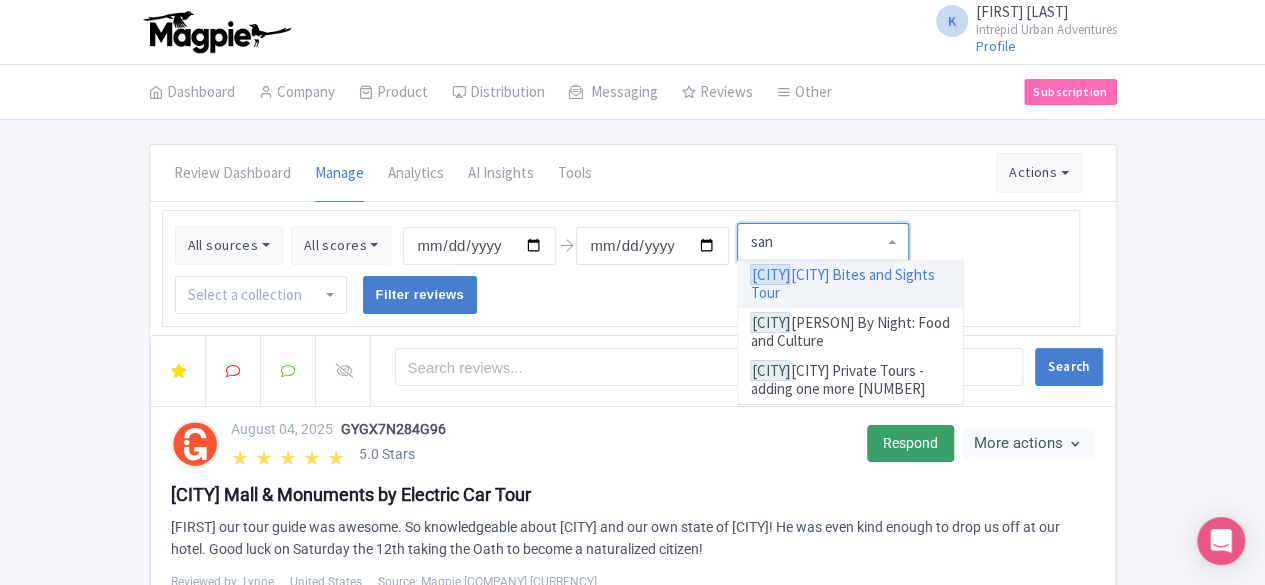 type 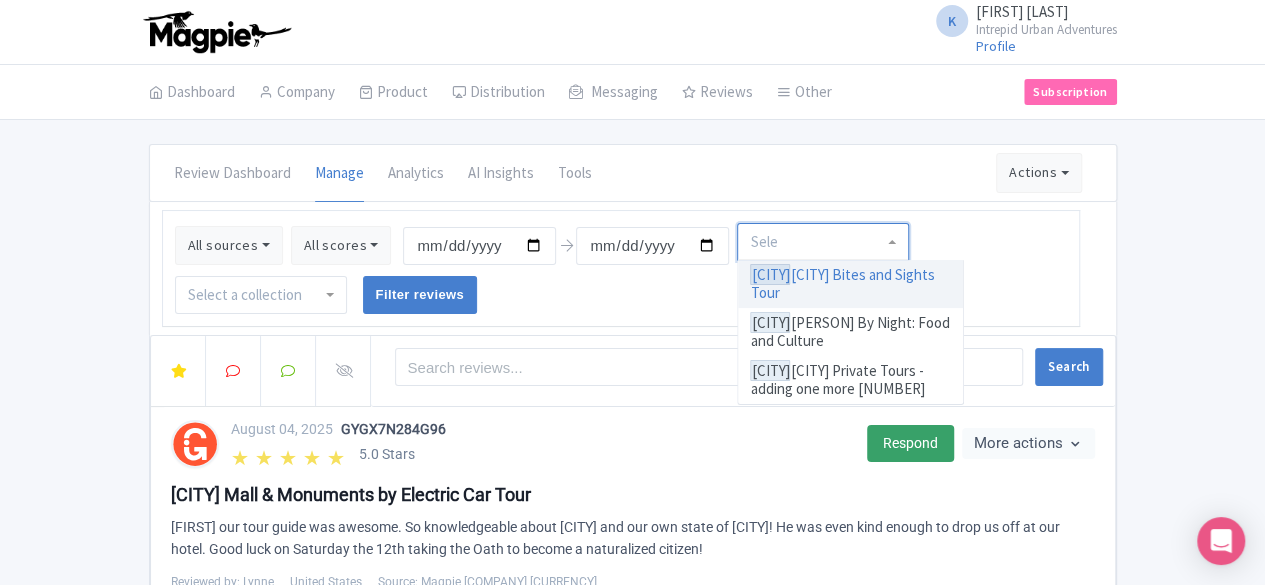 scroll, scrollTop: 0, scrollLeft: 0, axis: both 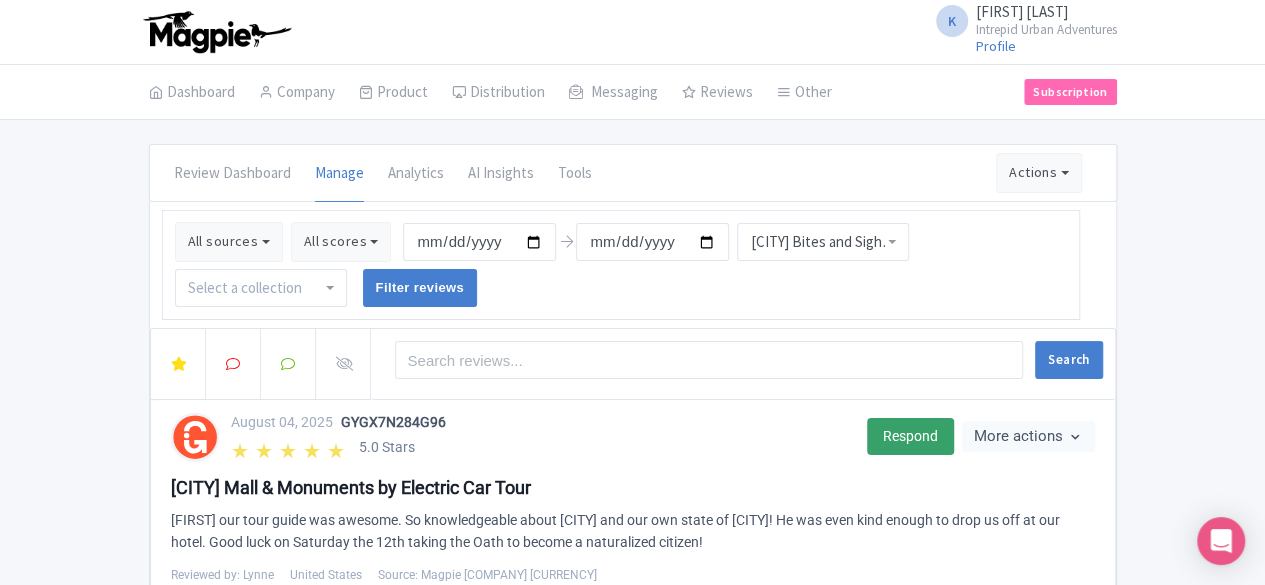 click at bounding box center [247, 288] 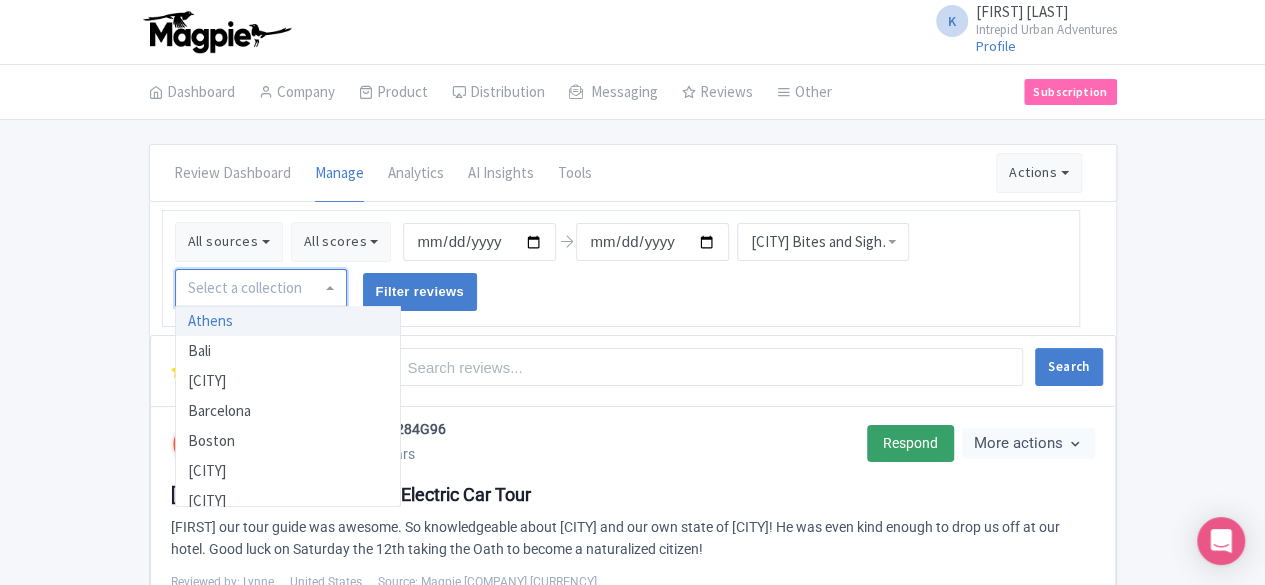 click on "Review Dashboard
Manage
Analytics
AI Insights
Tools
Actions
Import new reviews
Download Reviews
Manage Review Responder tool" at bounding box center [633, 173] 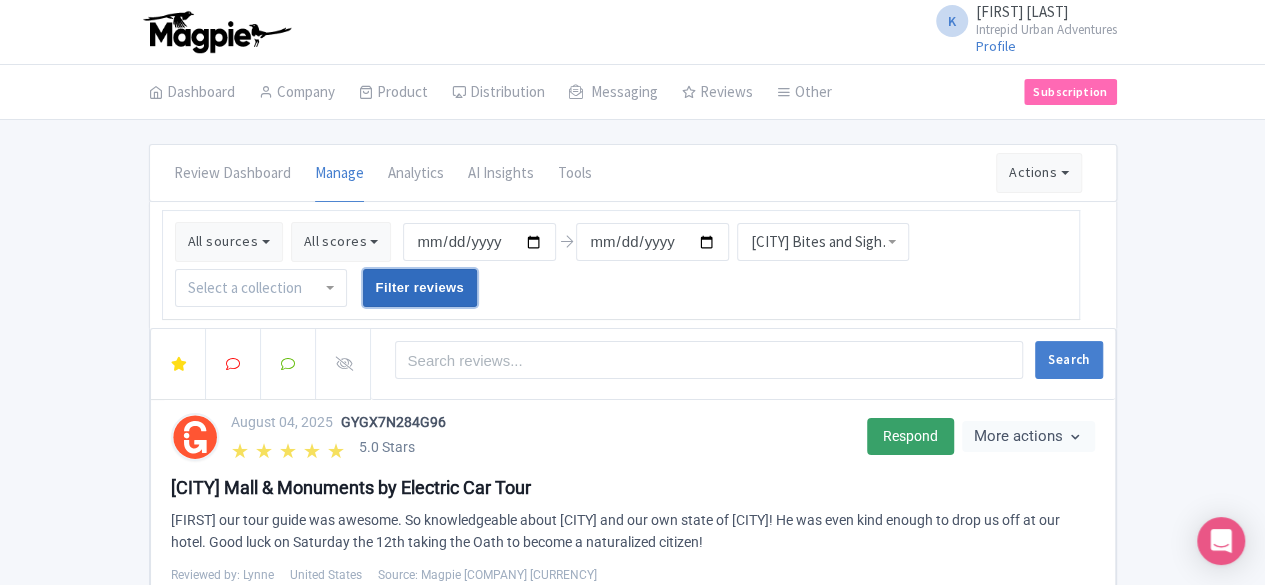 click on "Filter reviews" at bounding box center (420, 288) 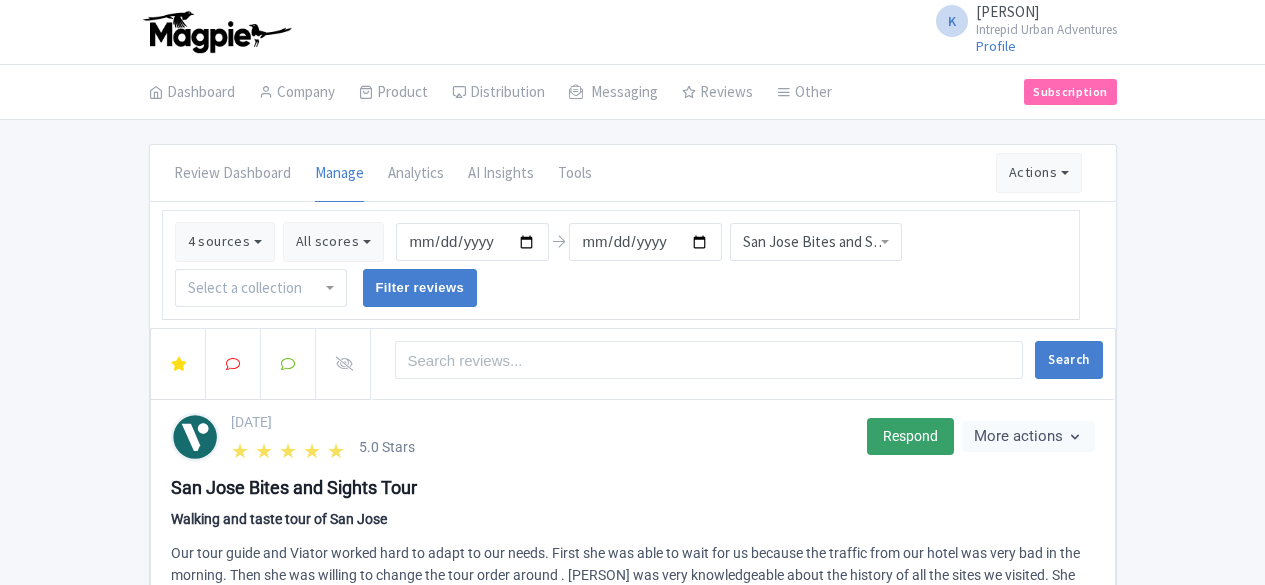 scroll, scrollTop: 0, scrollLeft: 0, axis: both 